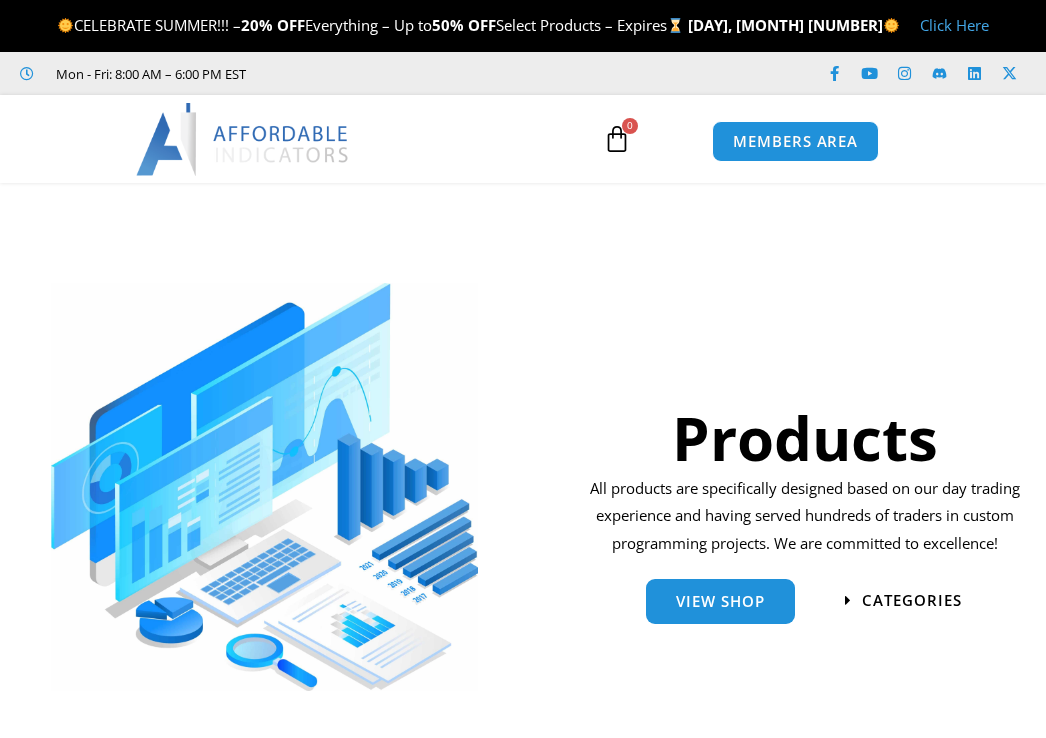 scroll, scrollTop: 0, scrollLeft: 0, axis: both 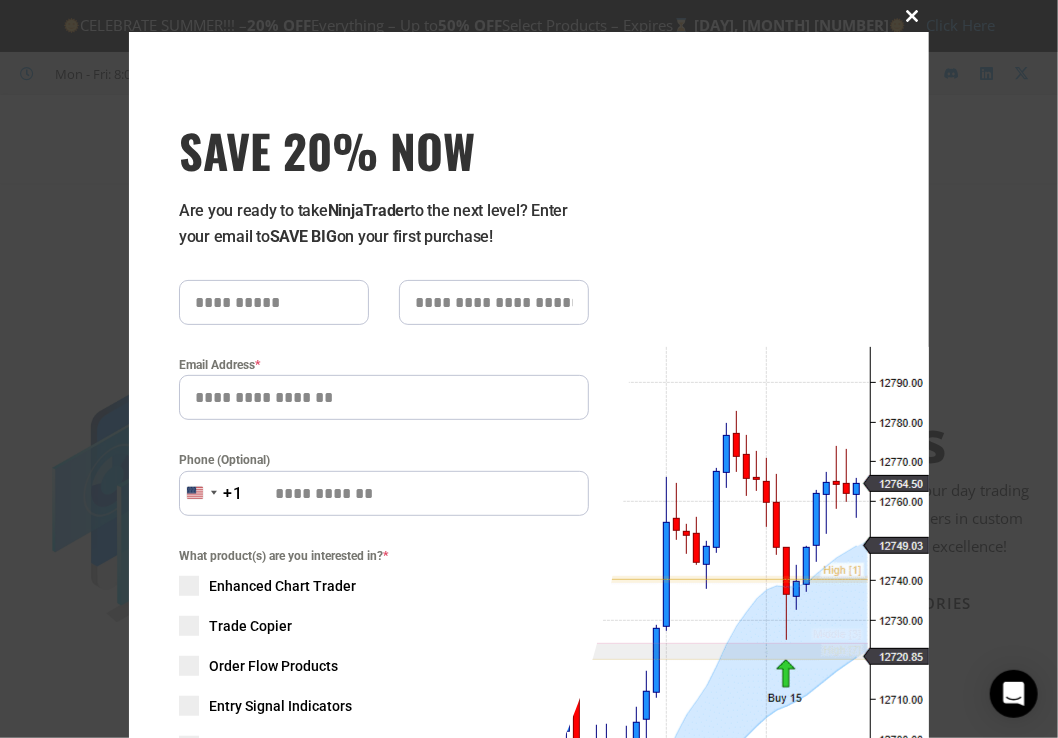 click at bounding box center [913, 16] 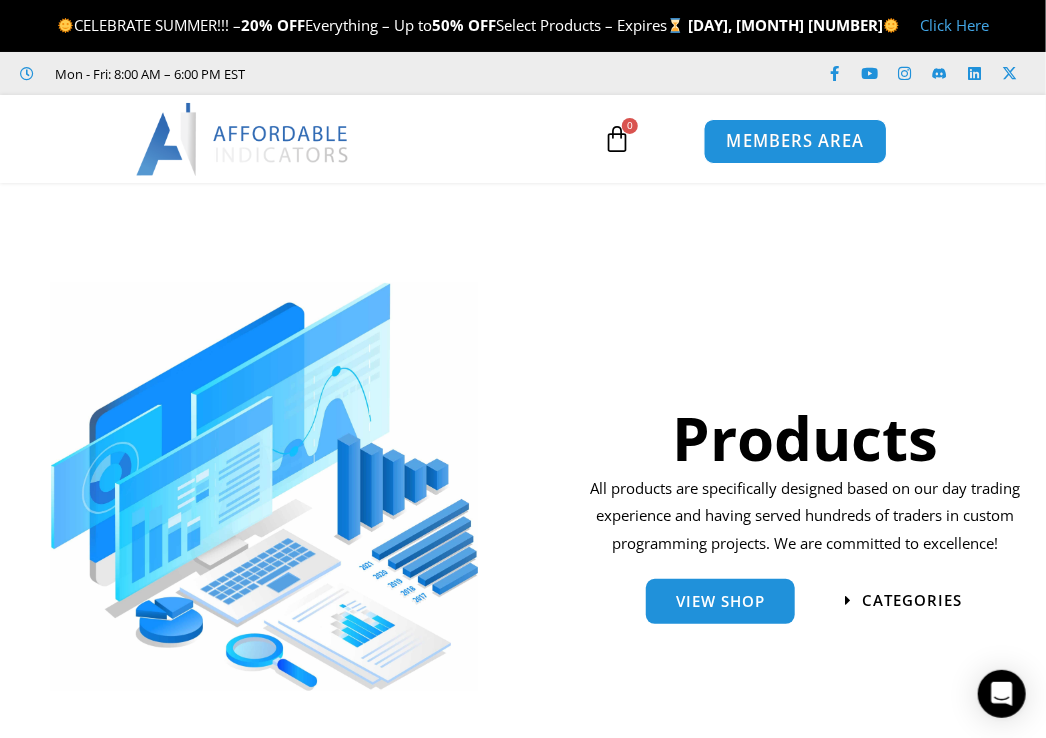 click on "MEMBERS AREA" at bounding box center (795, 142) 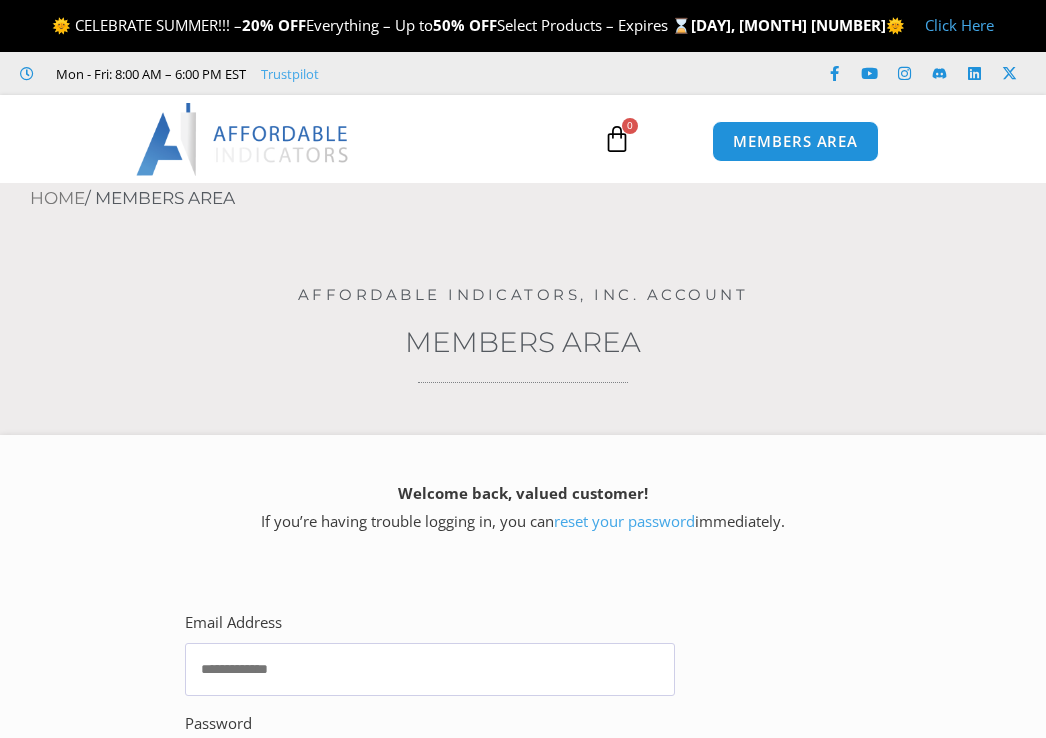 scroll, scrollTop: 0, scrollLeft: 0, axis: both 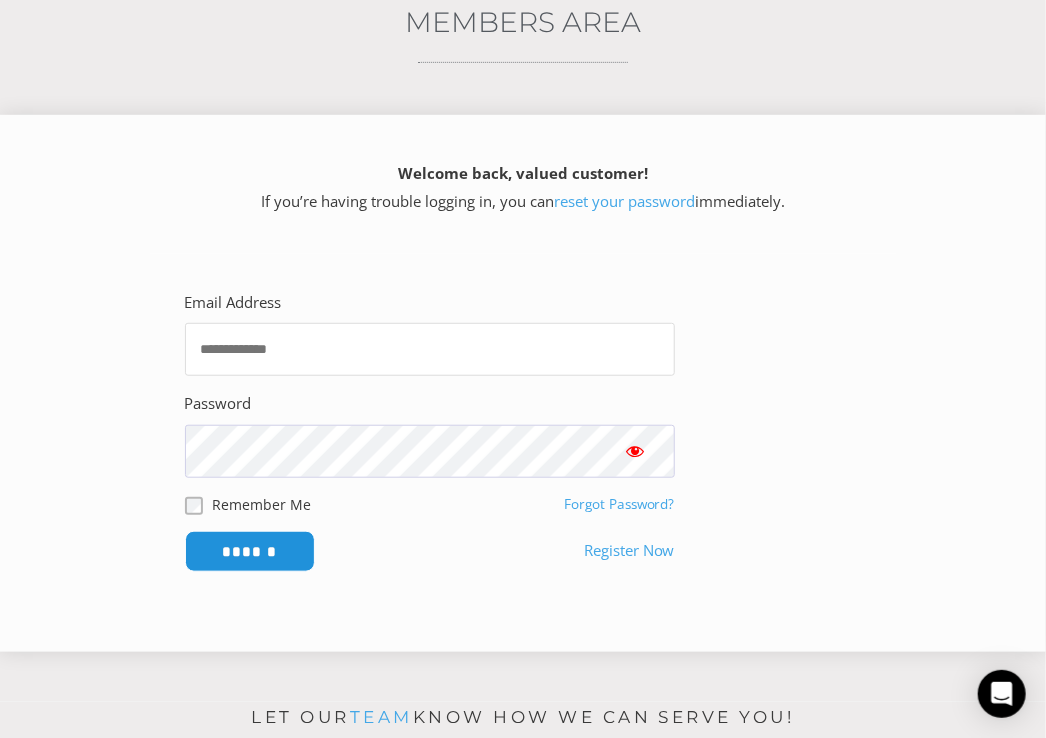 click on "Email Address" at bounding box center [430, 349] 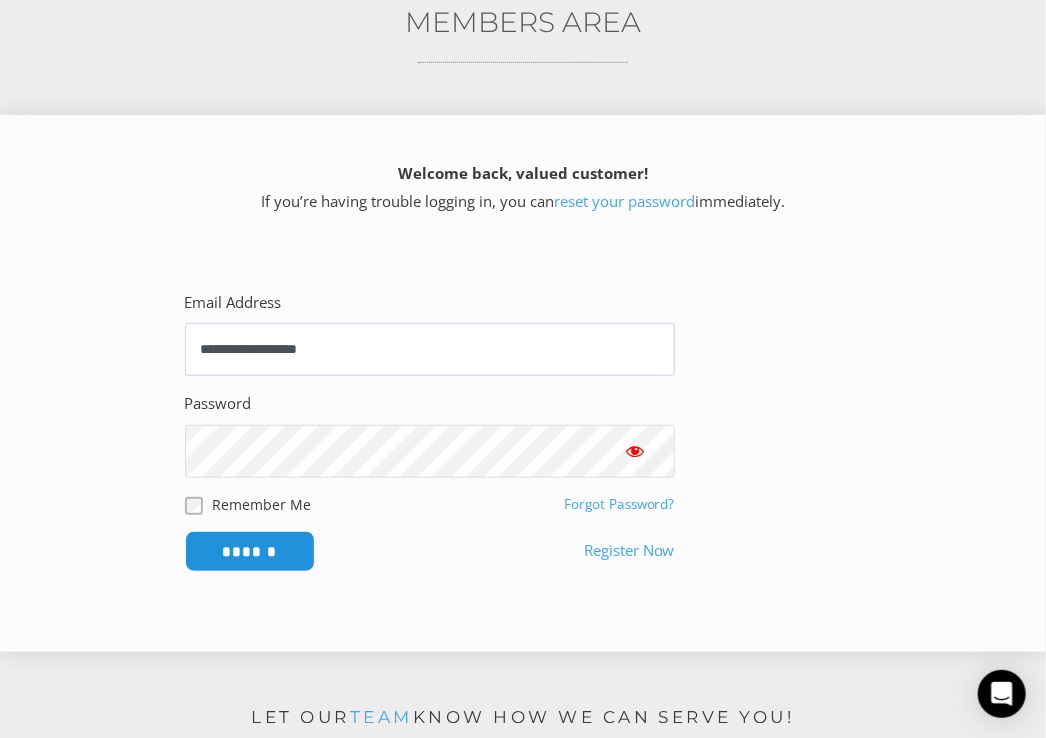 click on "******" at bounding box center [250, 551] 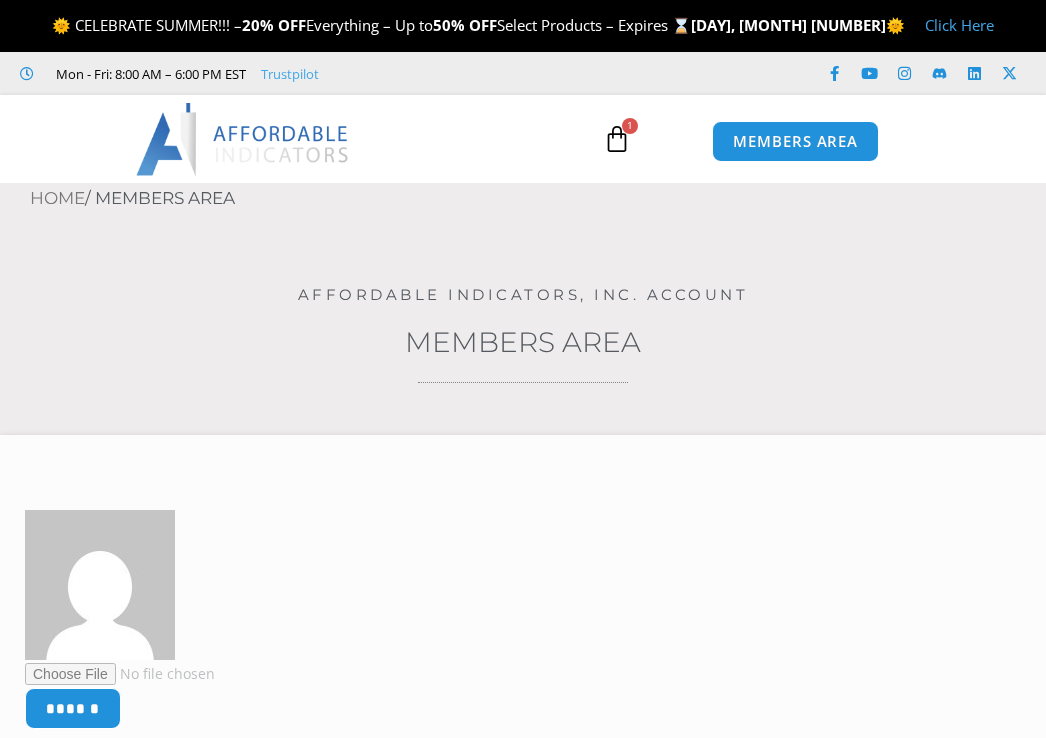 scroll, scrollTop: 0, scrollLeft: 0, axis: both 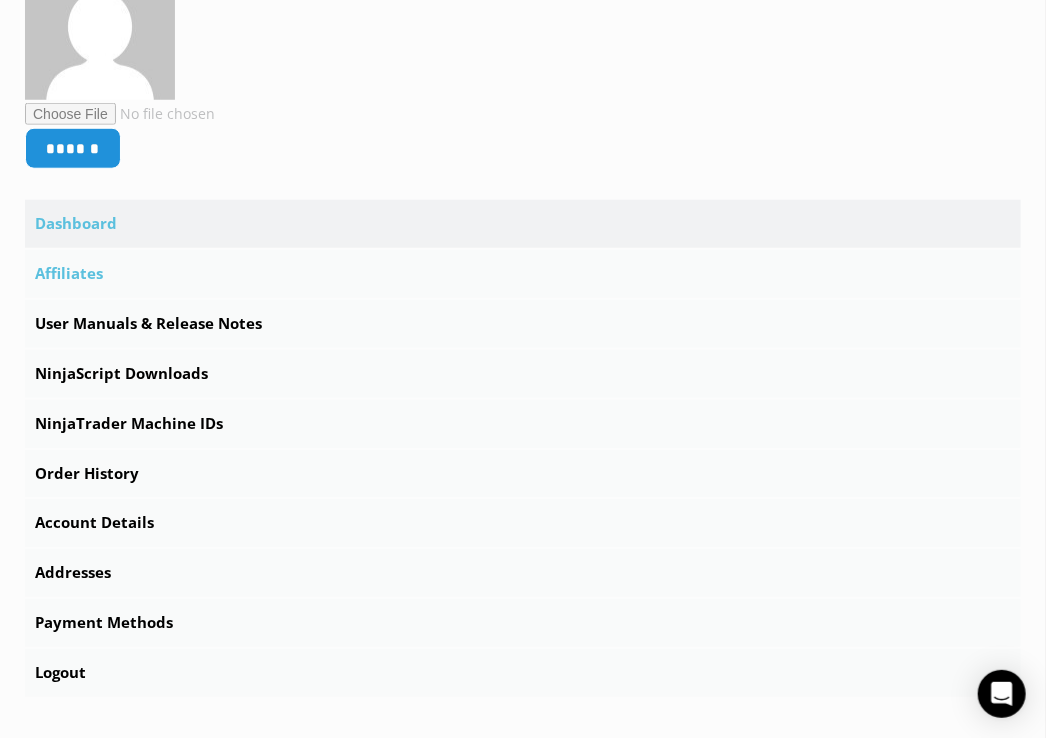 click on "Affiliates" at bounding box center [523, 274] 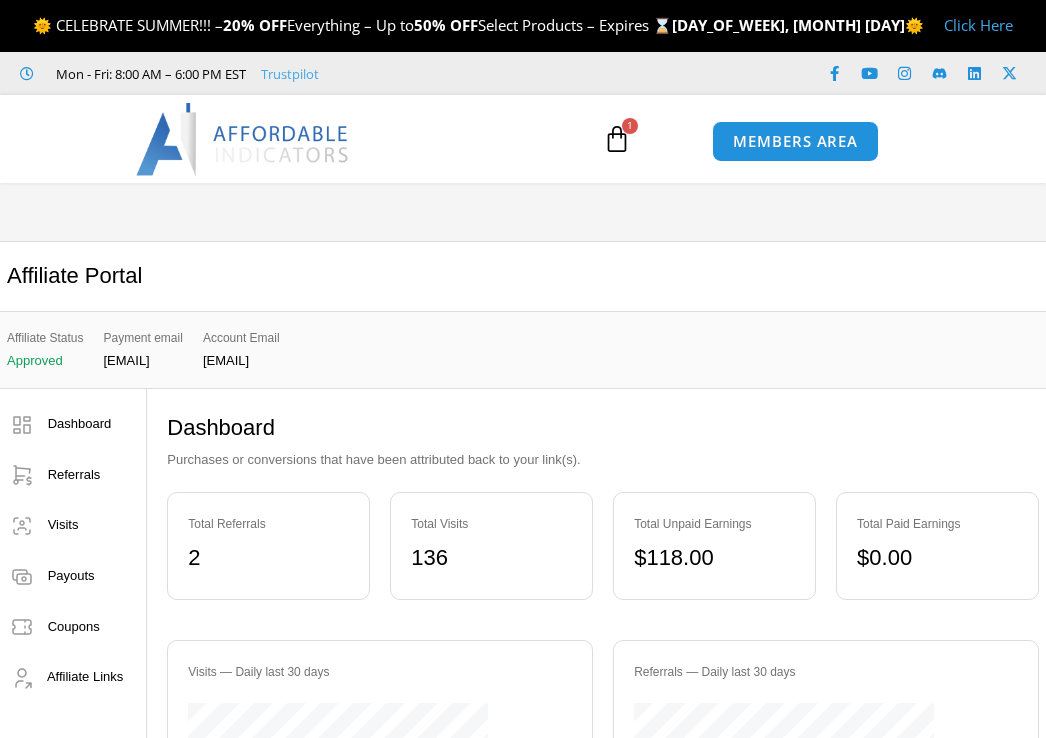 scroll, scrollTop: 0, scrollLeft: 0, axis: both 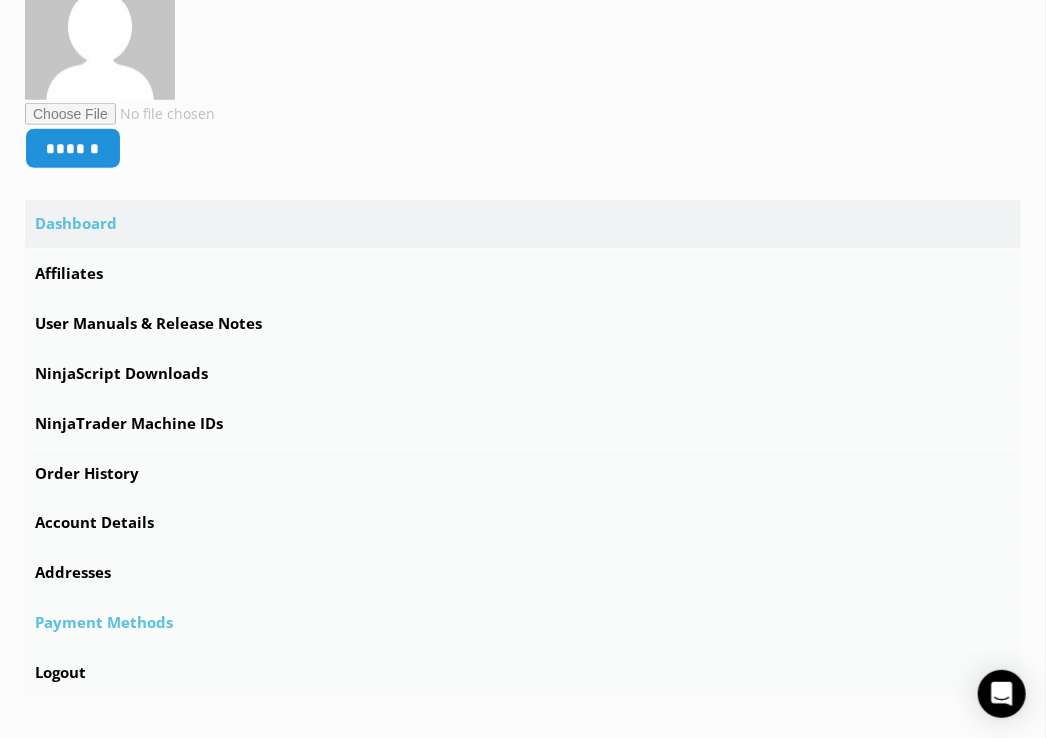 click on "Payment Methods" at bounding box center [523, 623] 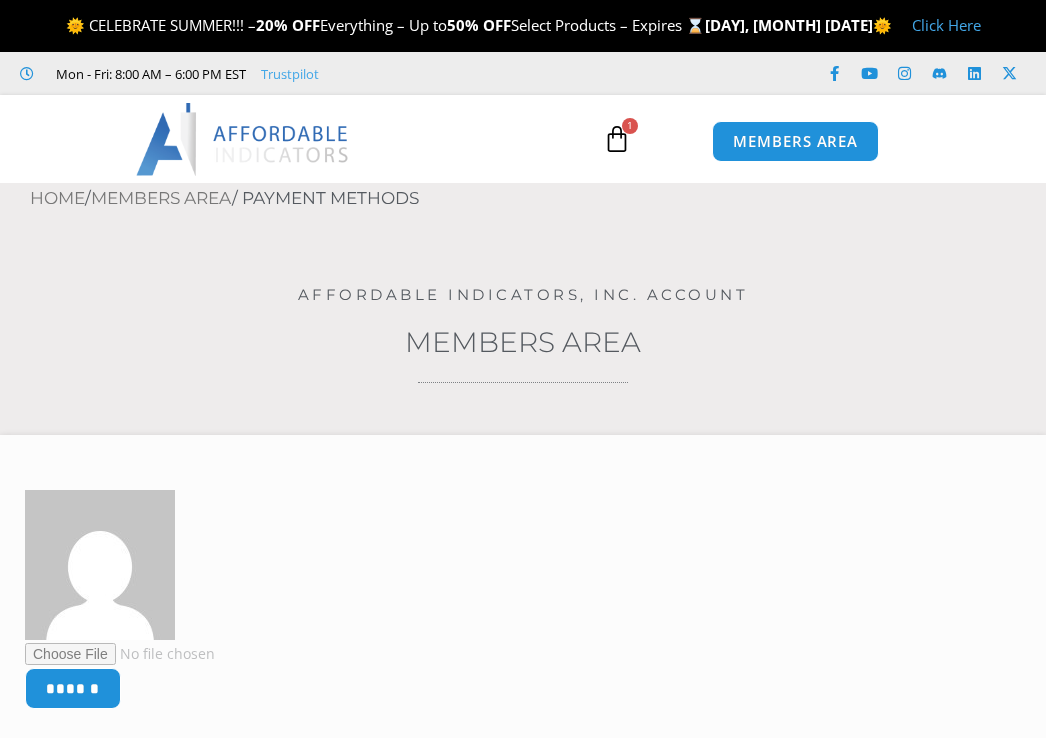 scroll, scrollTop: 0, scrollLeft: 0, axis: both 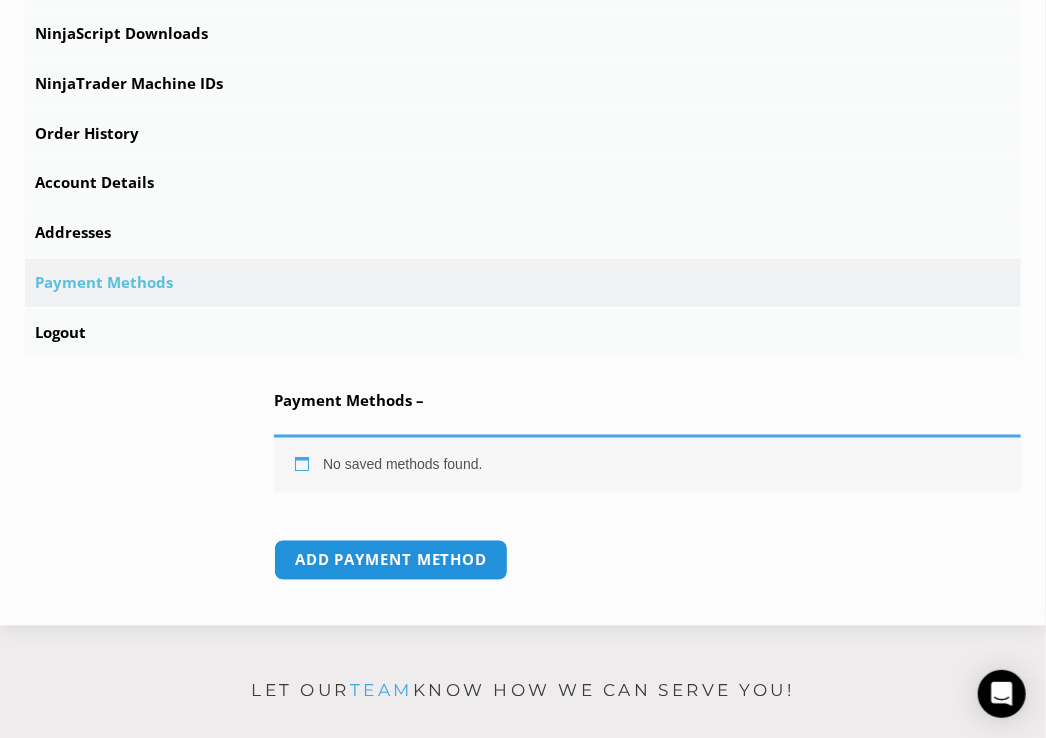 click on "No saved methods found." at bounding box center [647, 463] 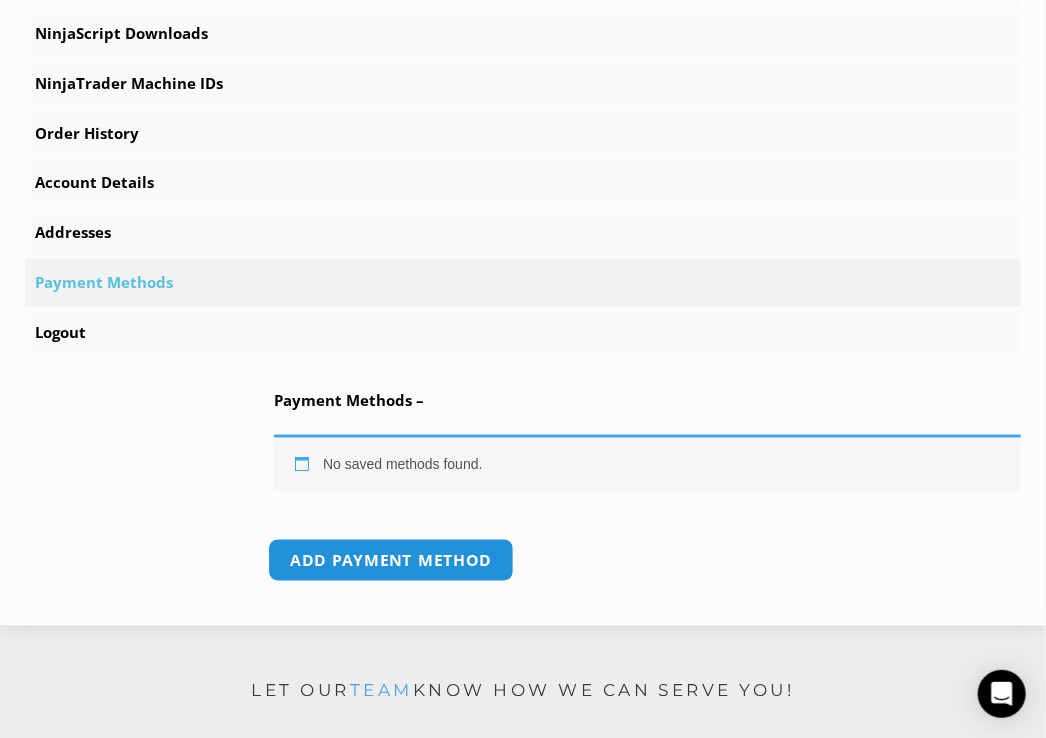 click on "Add payment method" at bounding box center [391, 560] 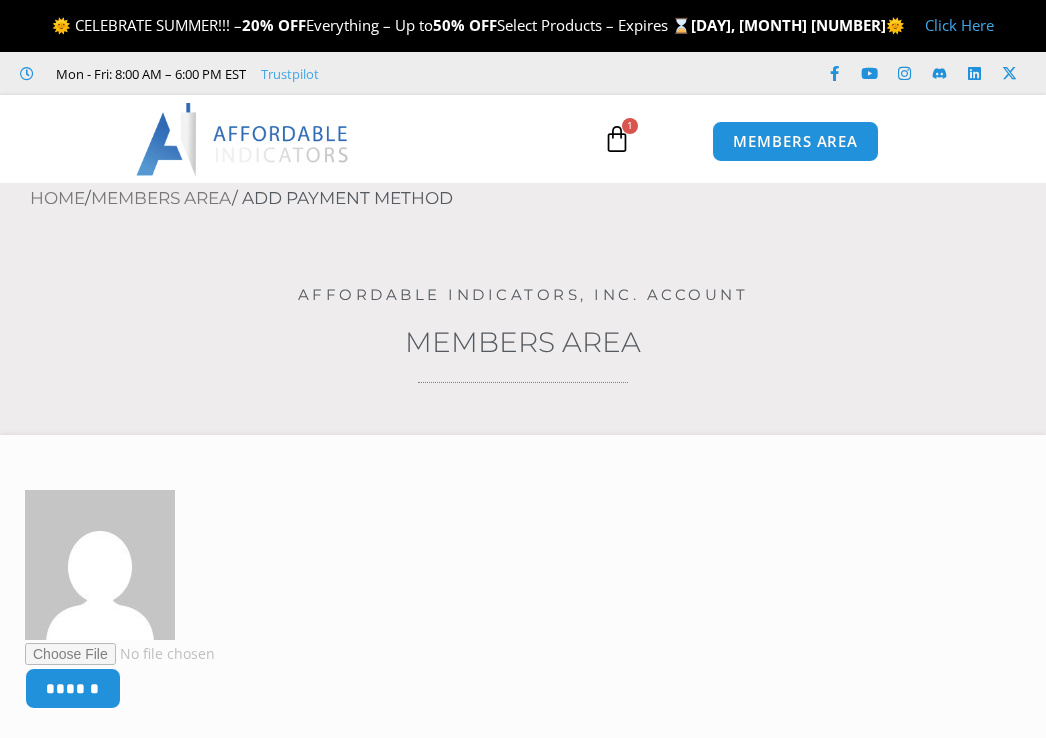 scroll, scrollTop: 0, scrollLeft: 0, axis: both 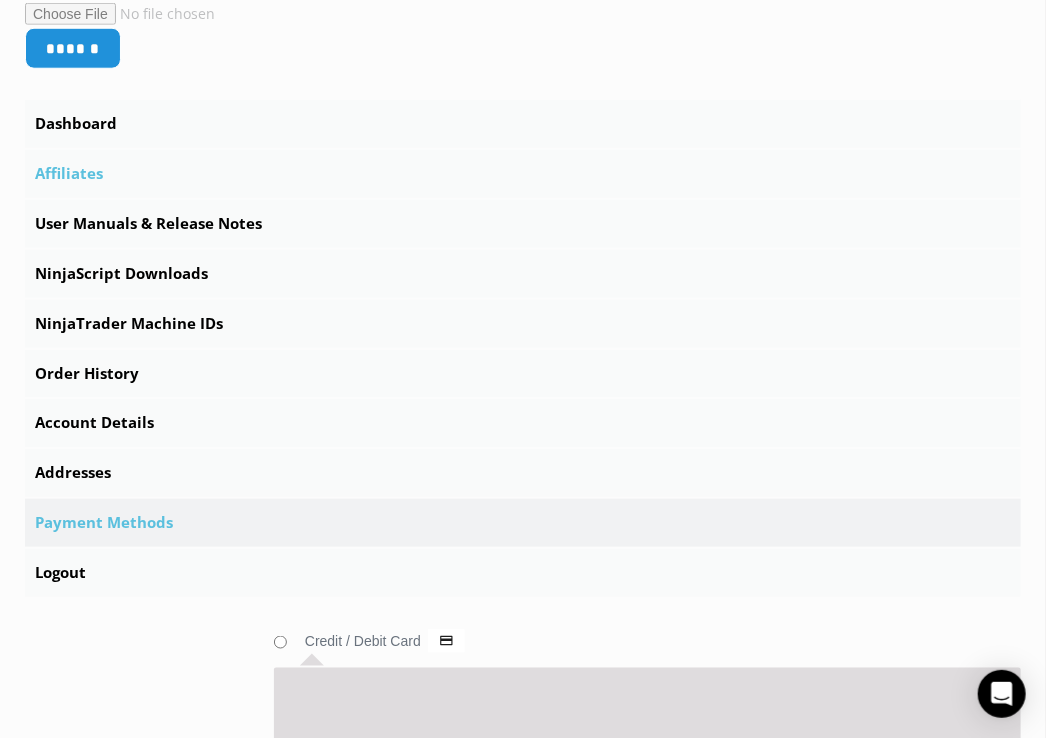 click on "Affiliates" at bounding box center (523, 174) 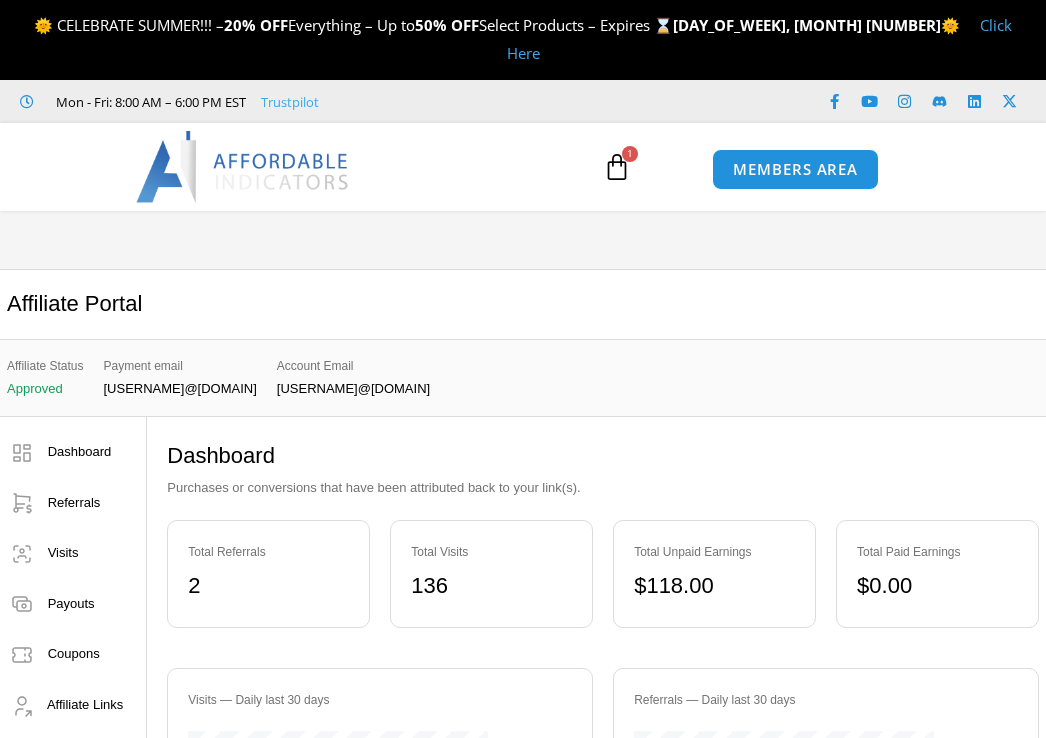scroll, scrollTop: 0, scrollLeft: 0, axis: both 